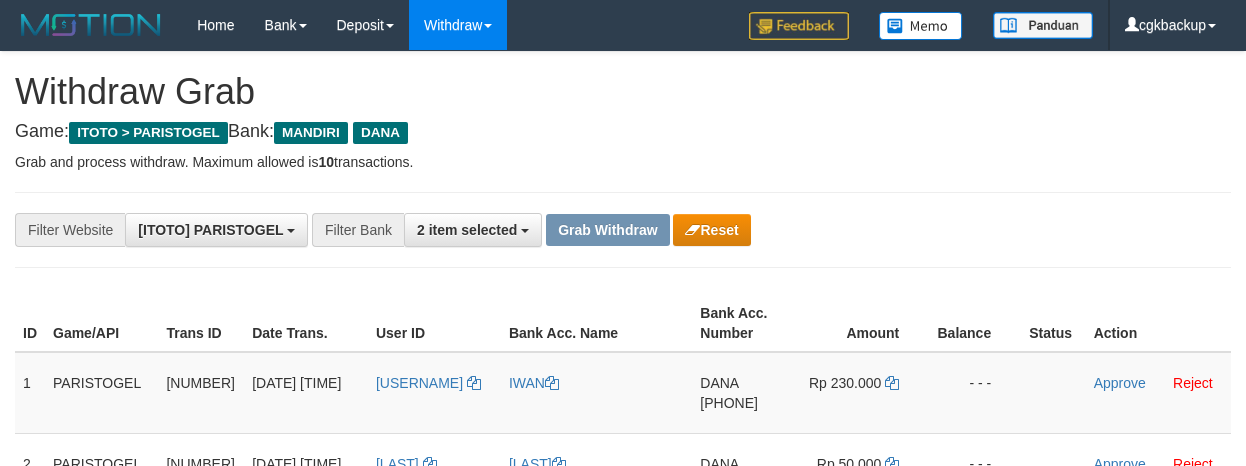 scroll, scrollTop: 333, scrollLeft: 0, axis: vertical 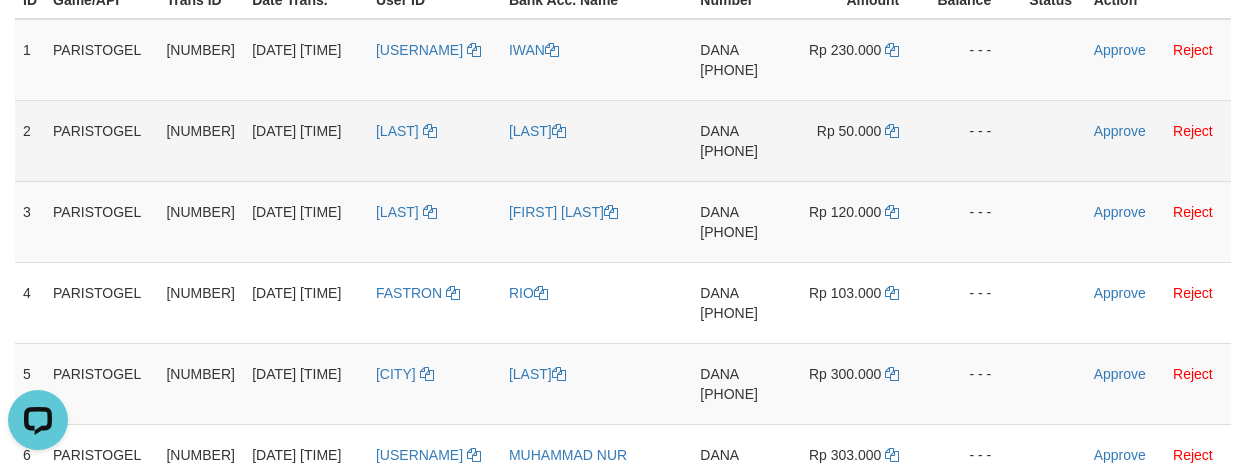 click on "DANA
082121323018" at bounding box center [745, 140] 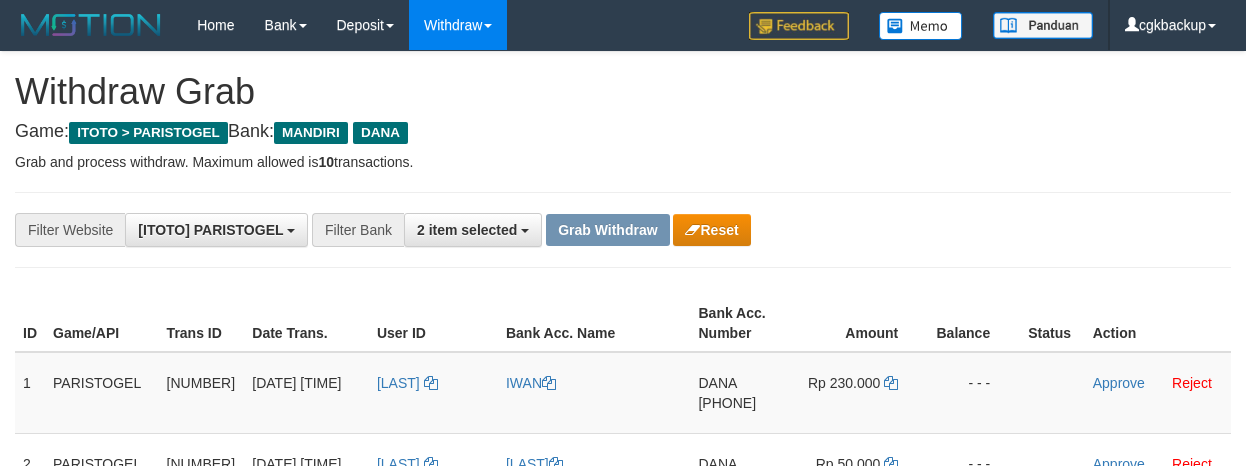 scroll, scrollTop: 333, scrollLeft: 0, axis: vertical 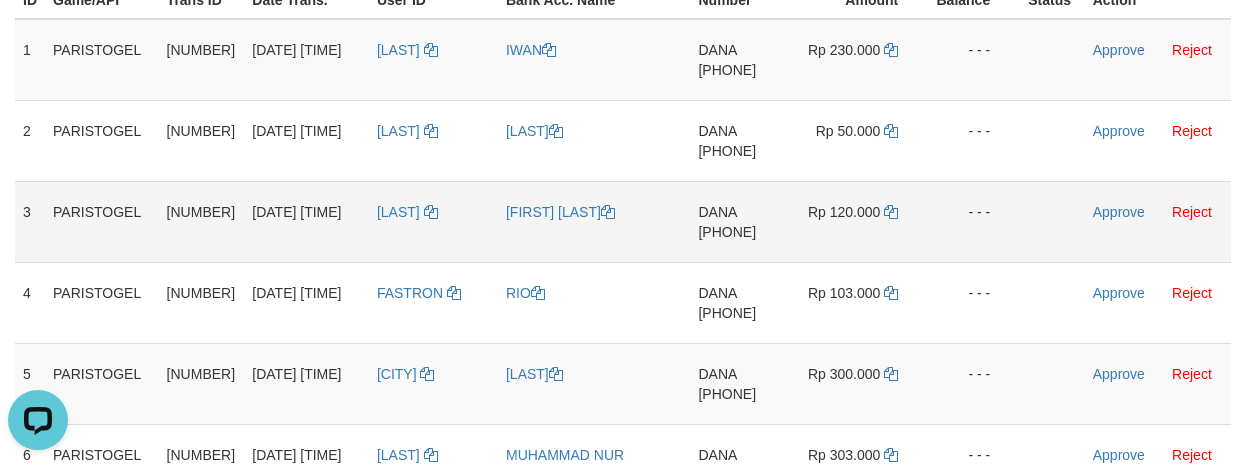 click on "DANA
085369069163" at bounding box center (743, 221) 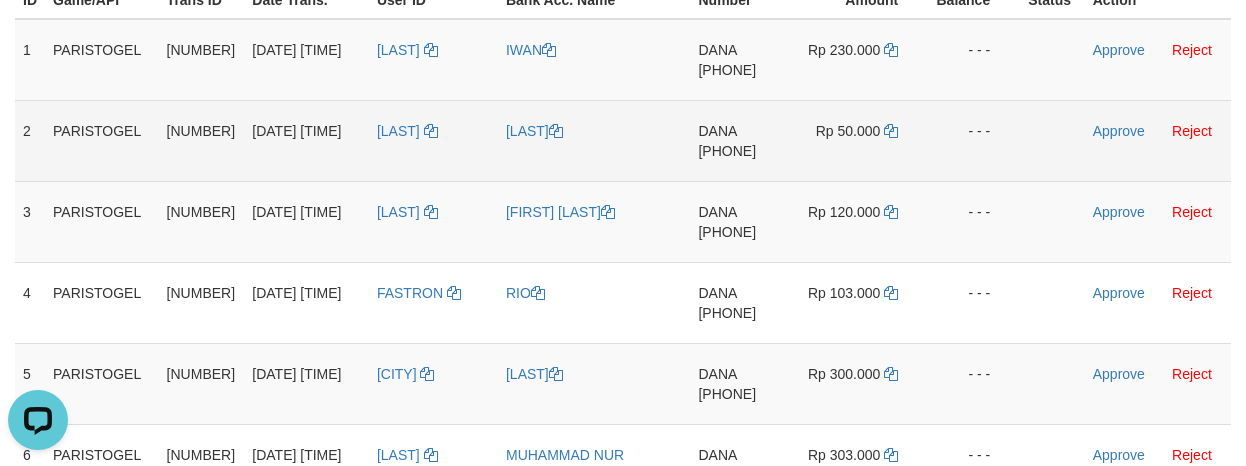 click on "- - -" at bounding box center [974, 140] 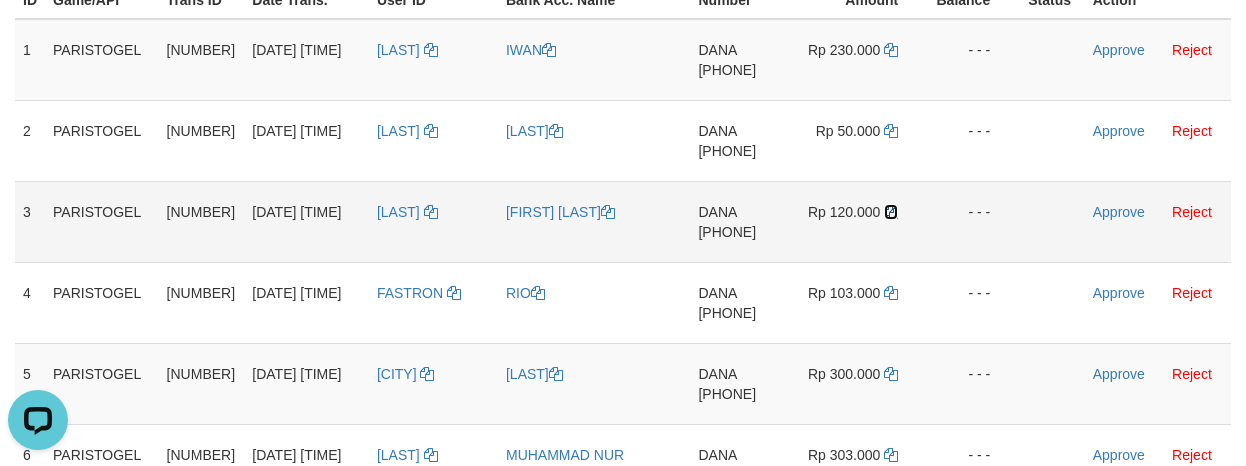 click at bounding box center [891, 212] 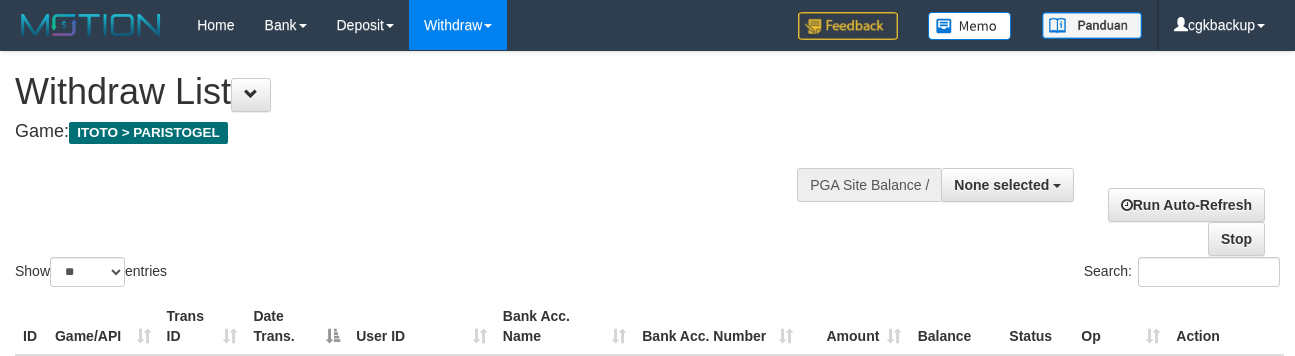 select 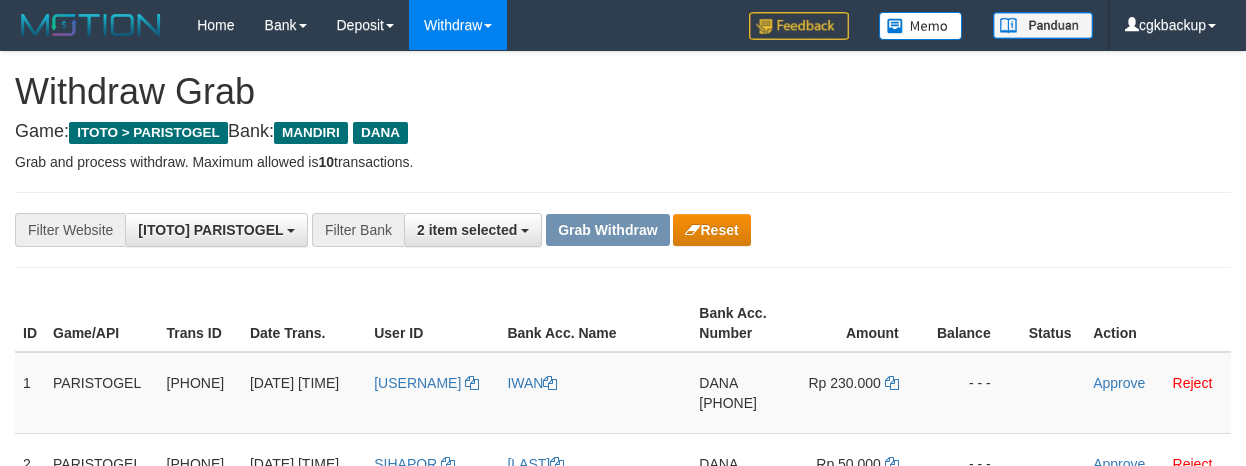 scroll, scrollTop: 333, scrollLeft: 0, axis: vertical 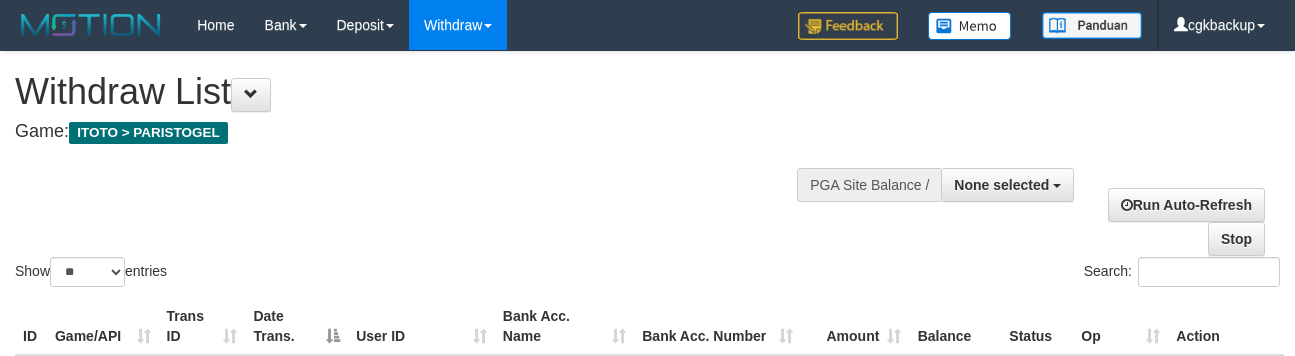select 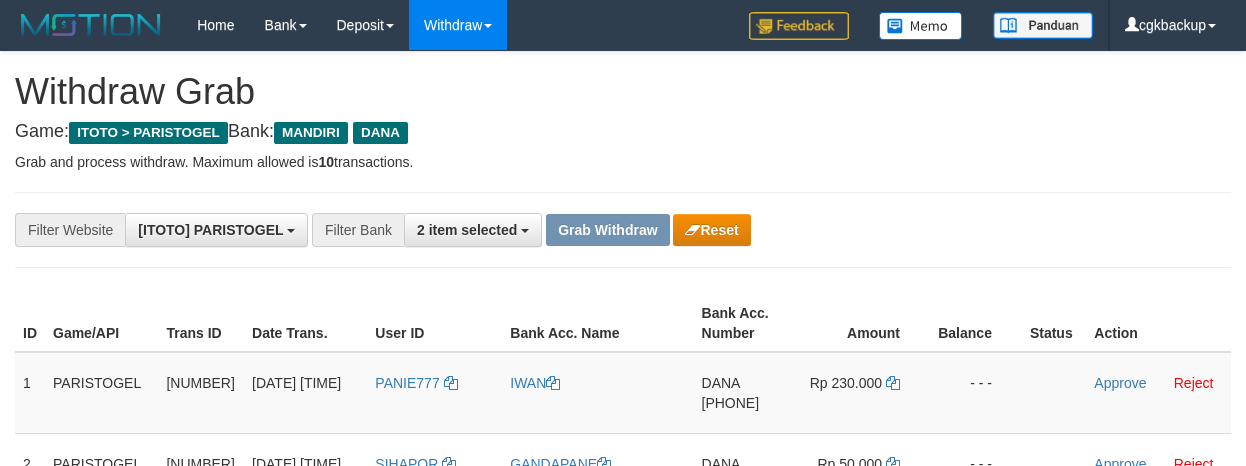 scroll, scrollTop: 333, scrollLeft: 0, axis: vertical 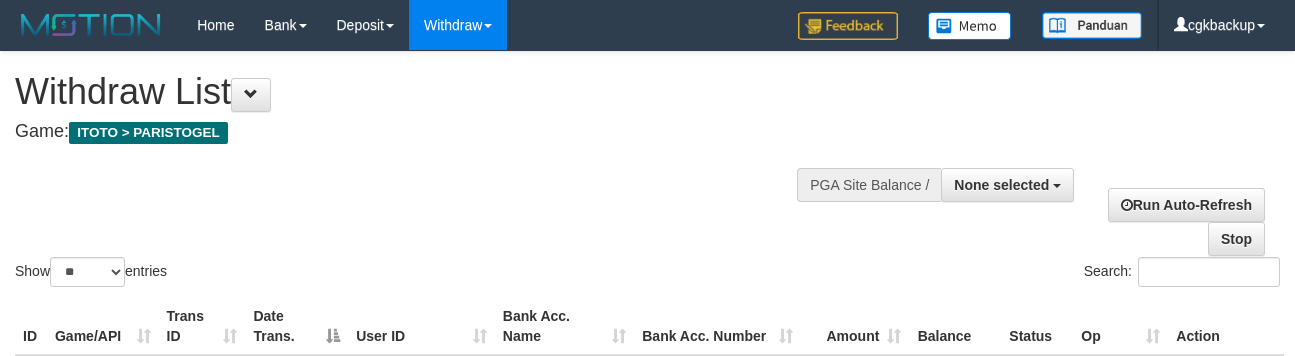 select 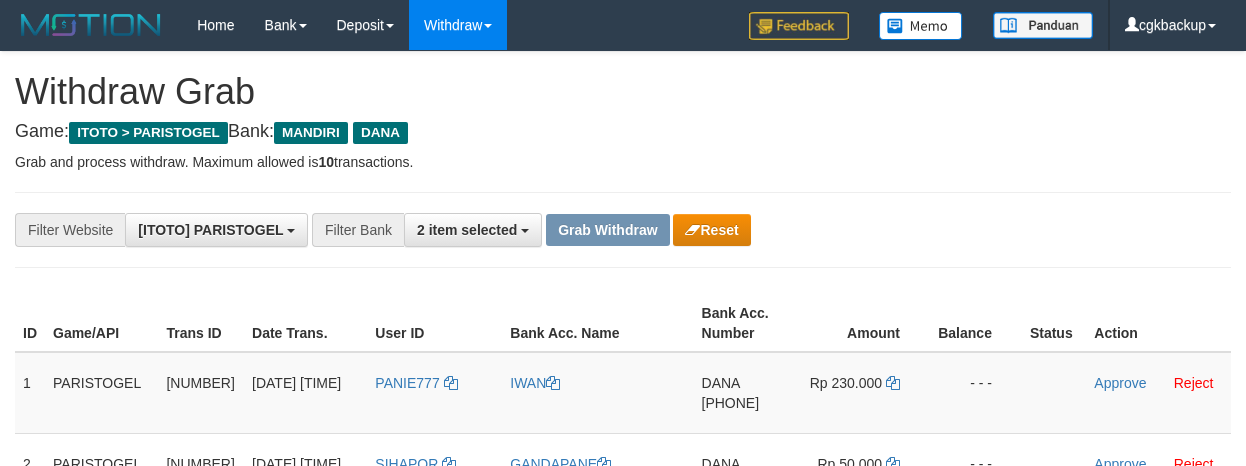 click on "DEPINSA" at bounding box center [434, 554] 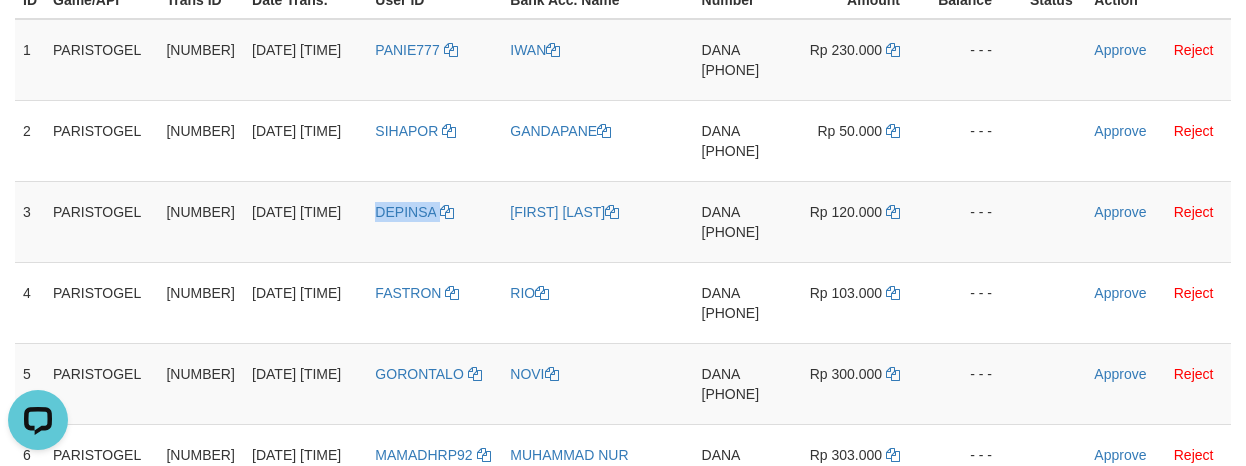 scroll, scrollTop: 0, scrollLeft: 0, axis: both 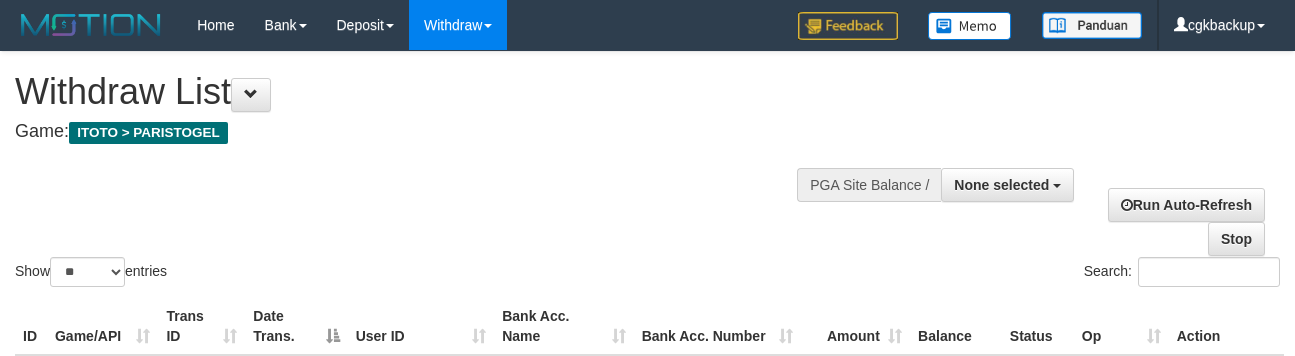 select 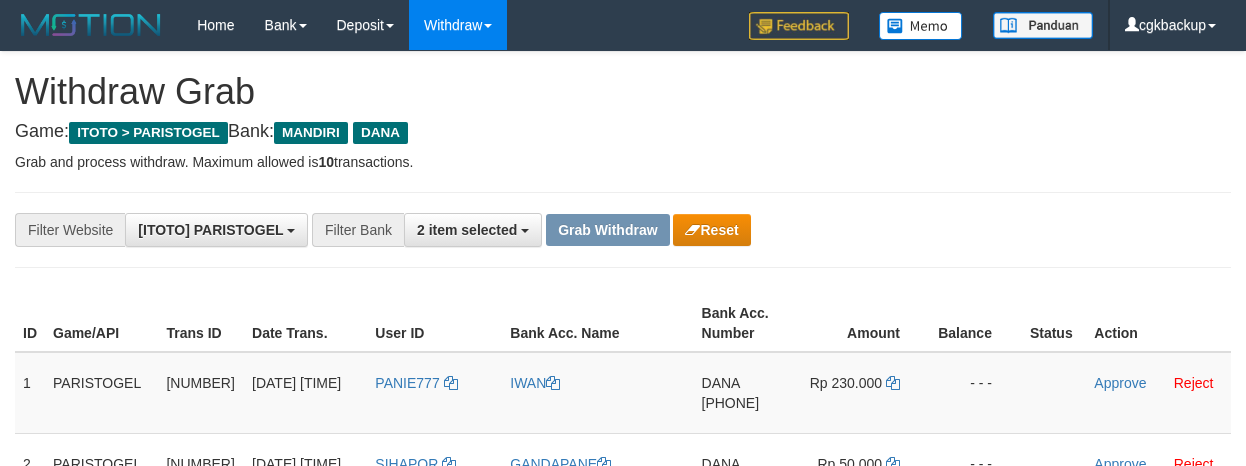 scroll, scrollTop: 333, scrollLeft: 0, axis: vertical 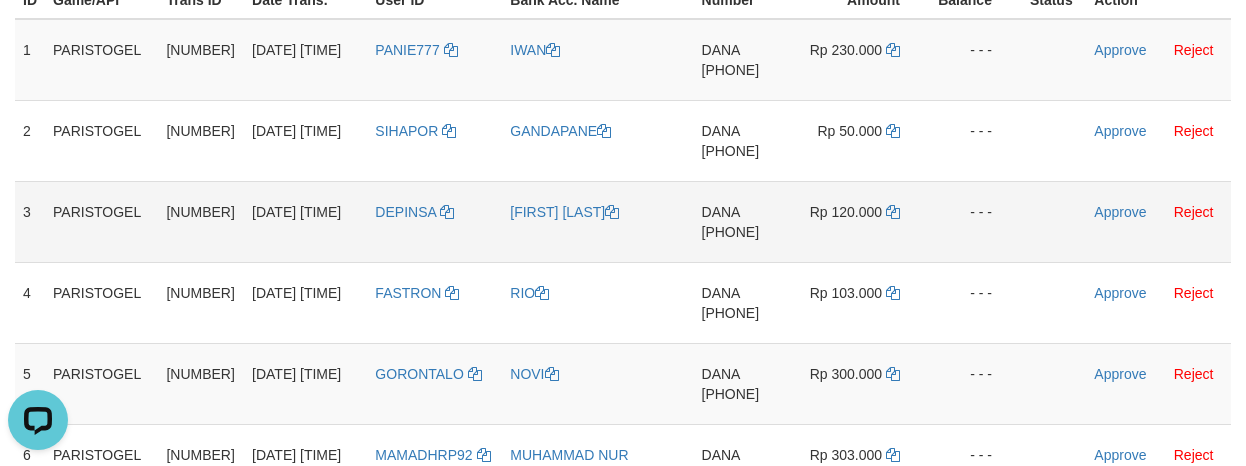 click on "Rp 120.000" at bounding box center [865, 221] 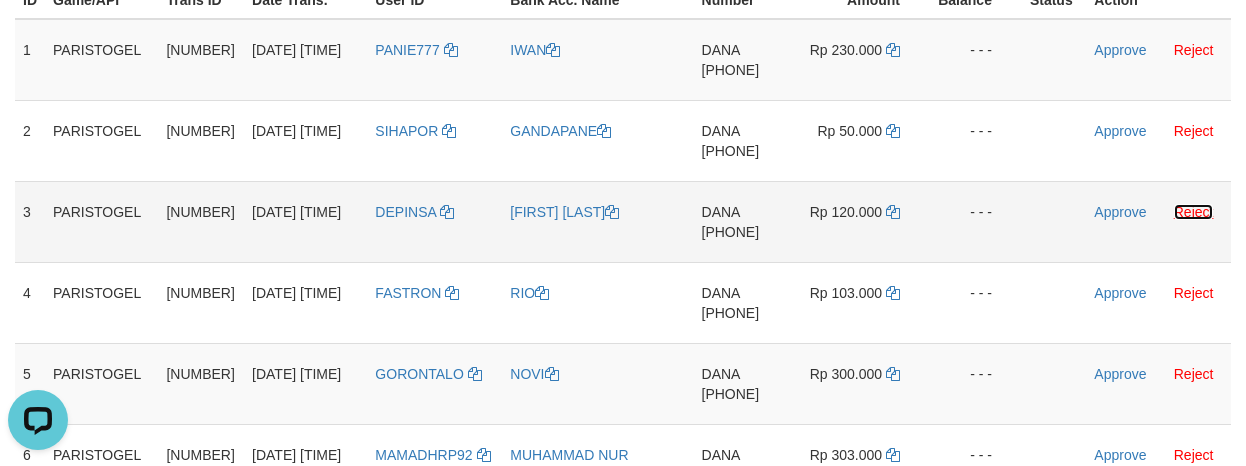 click on "Reject" at bounding box center (1194, 212) 